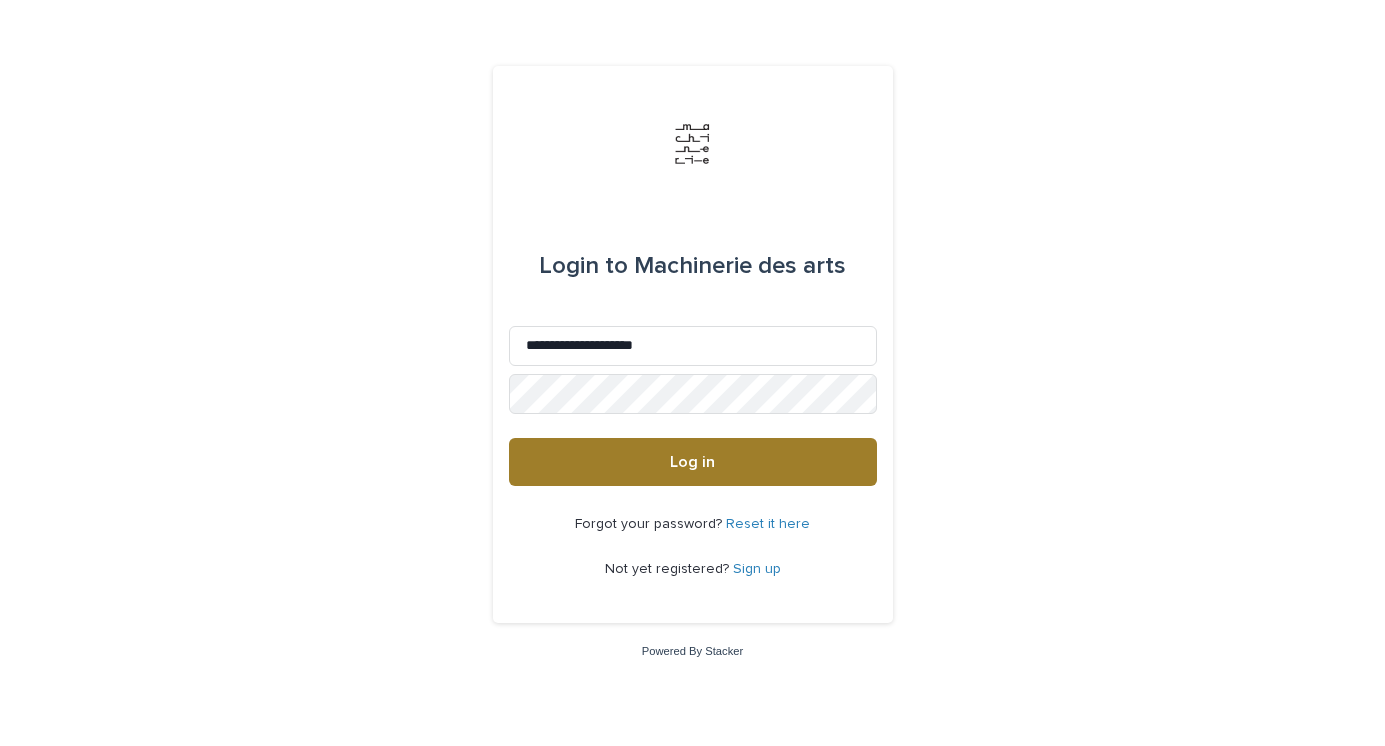 scroll, scrollTop: 0, scrollLeft: 0, axis: both 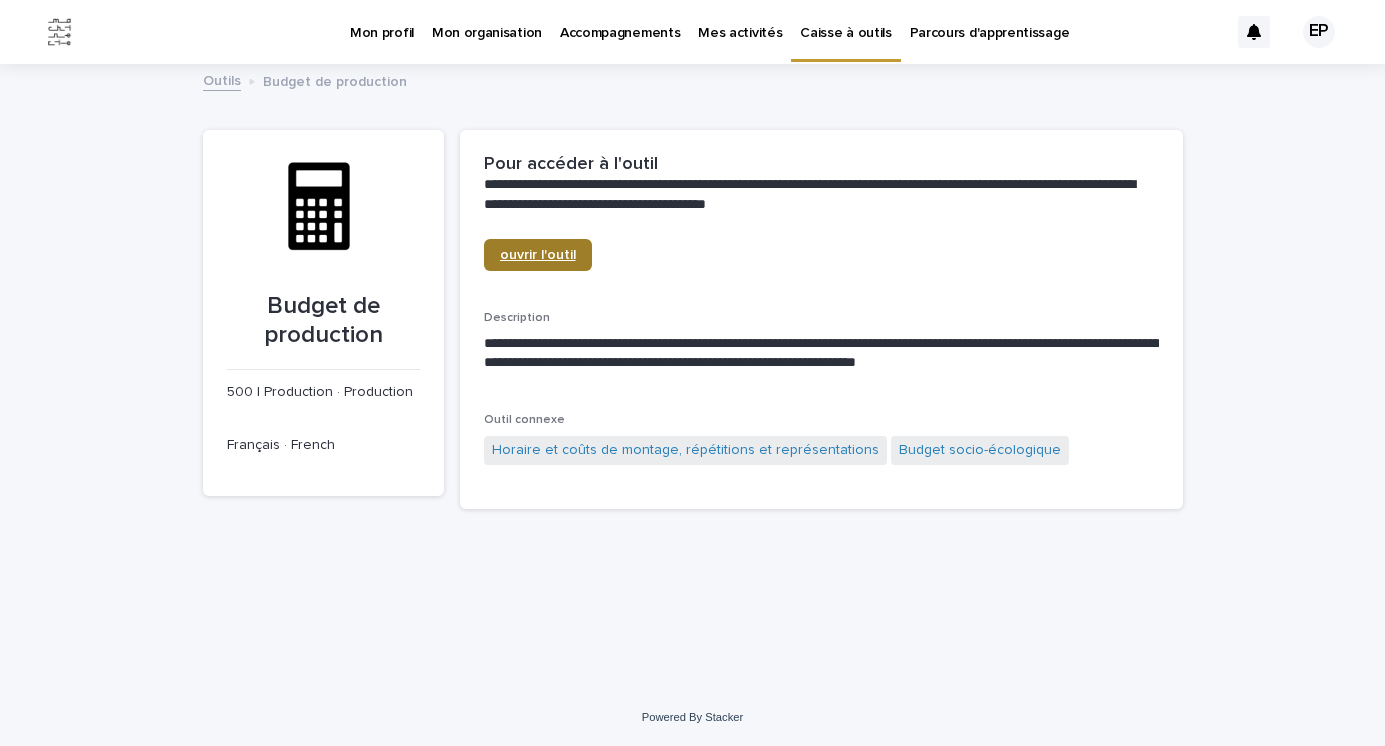click on "ouvrir l'outil" at bounding box center (538, 255) 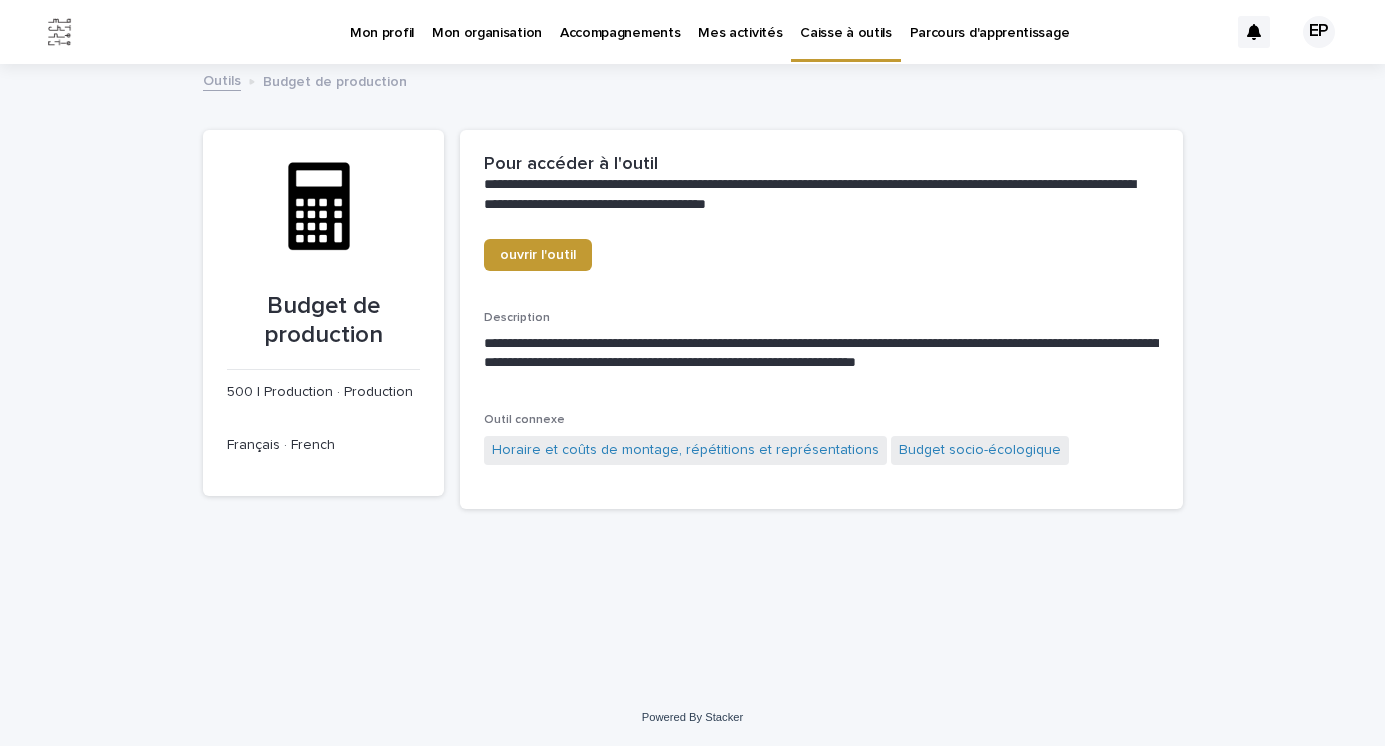 click on "Outils" at bounding box center [222, 79] 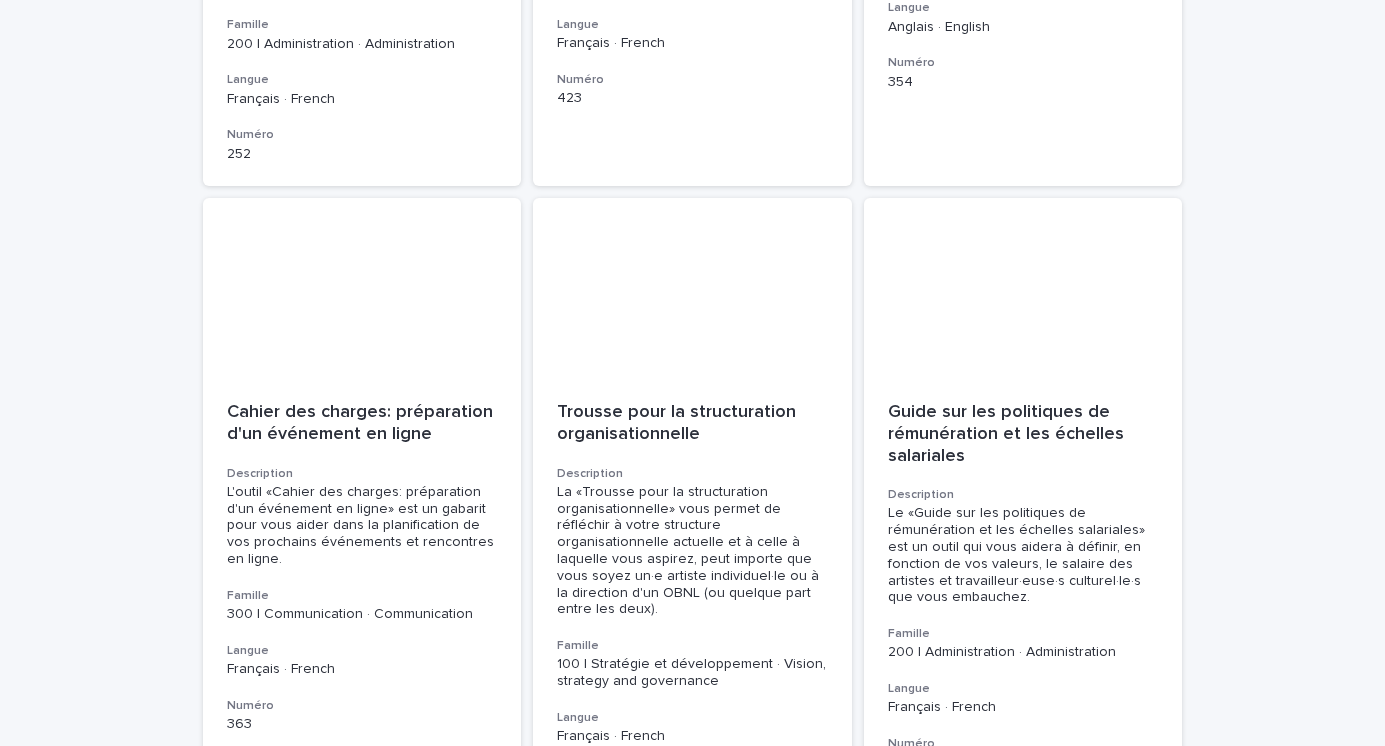 scroll, scrollTop: 0, scrollLeft: 0, axis: both 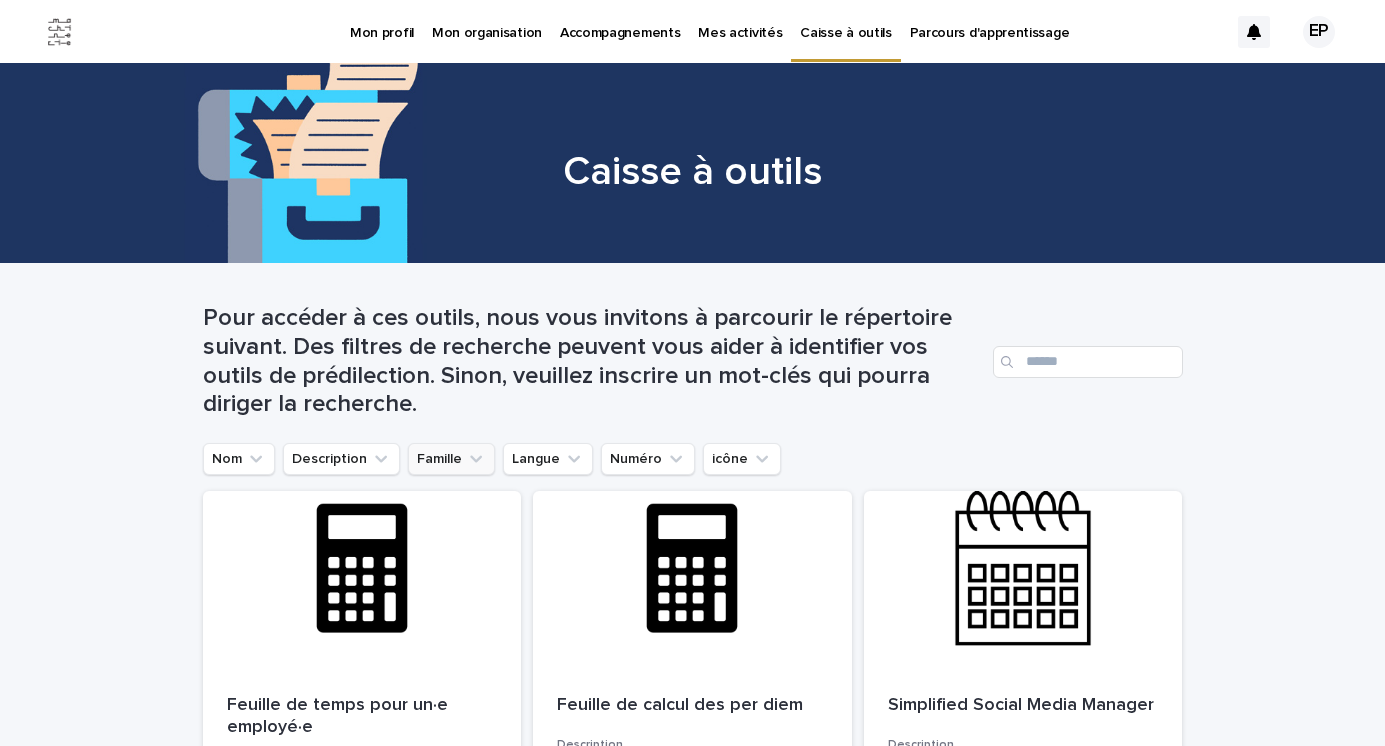 click on "Famille" at bounding box center [451, 459] 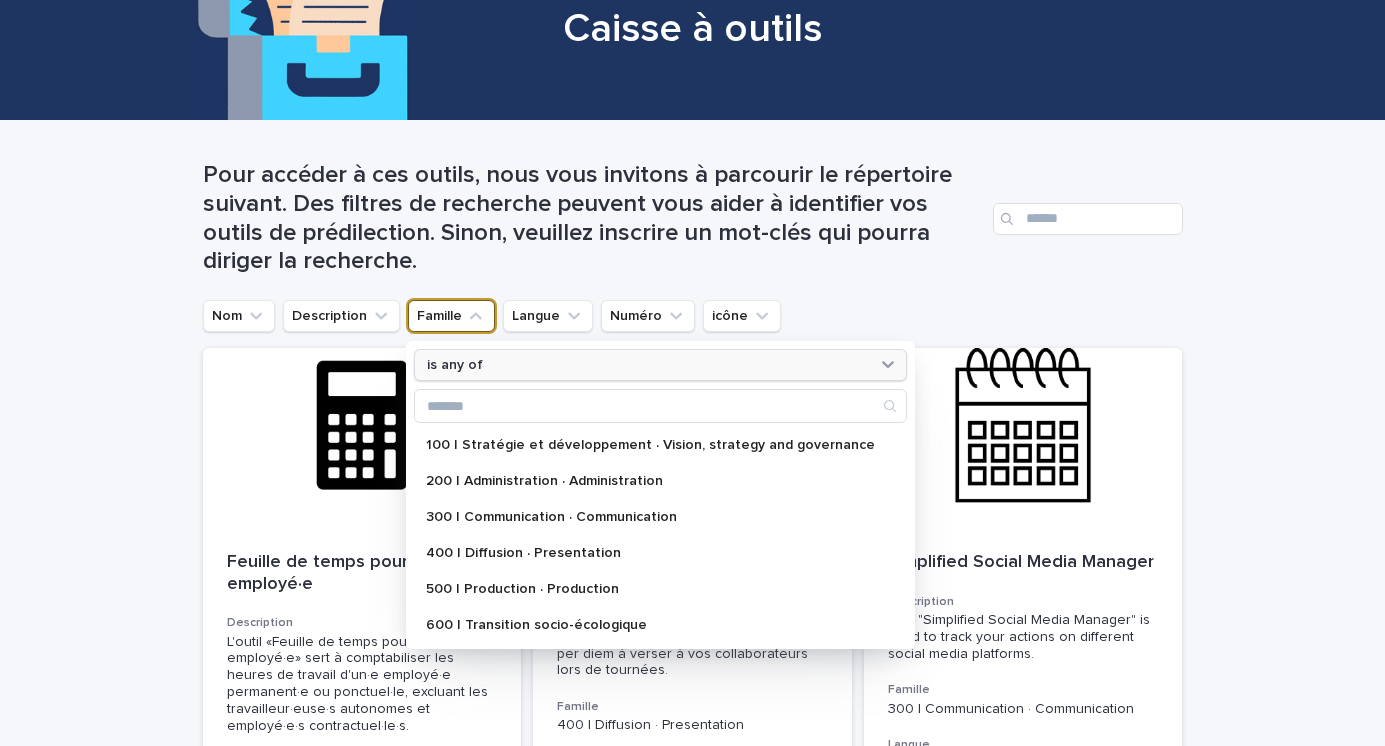 scroll, scrollTop: 158, scrollLeft: 0, axis: vertical 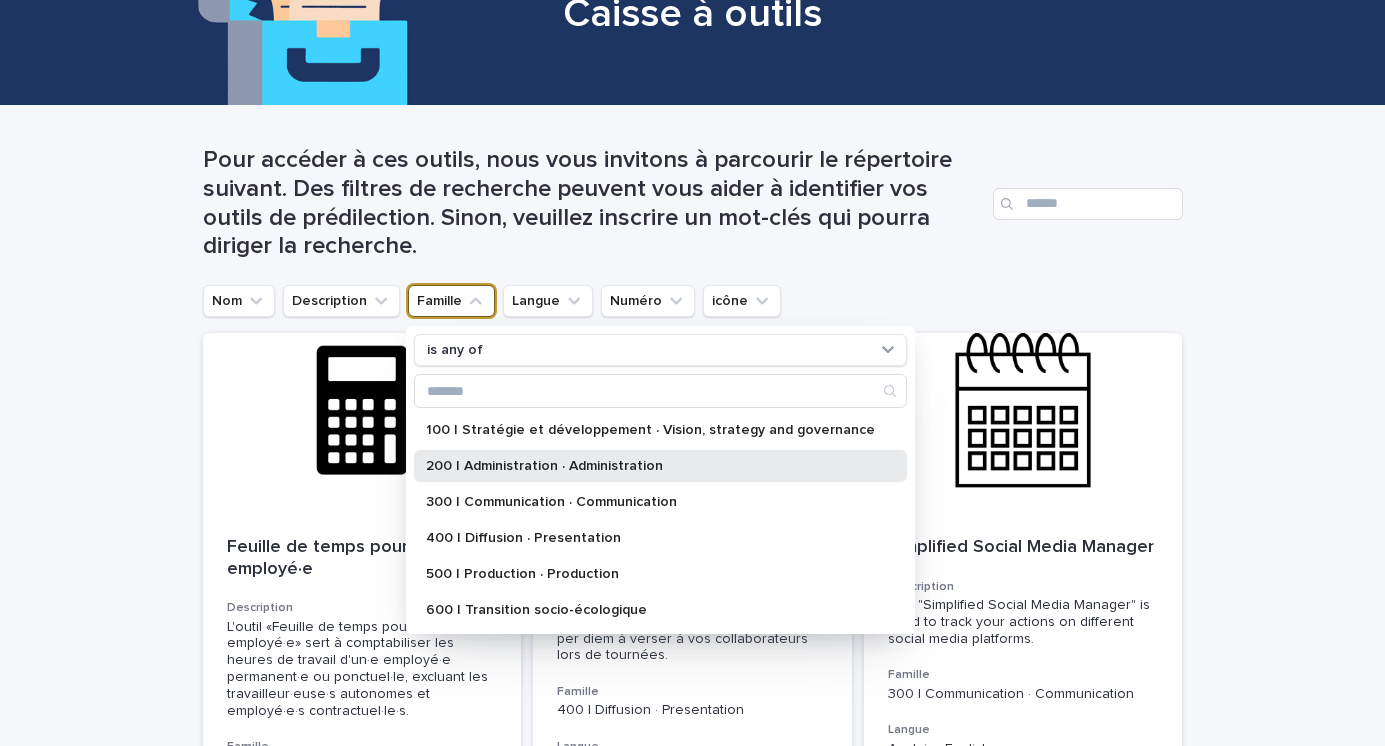 click on "200 | Administration · Administration" at bounding box center (660, 466) 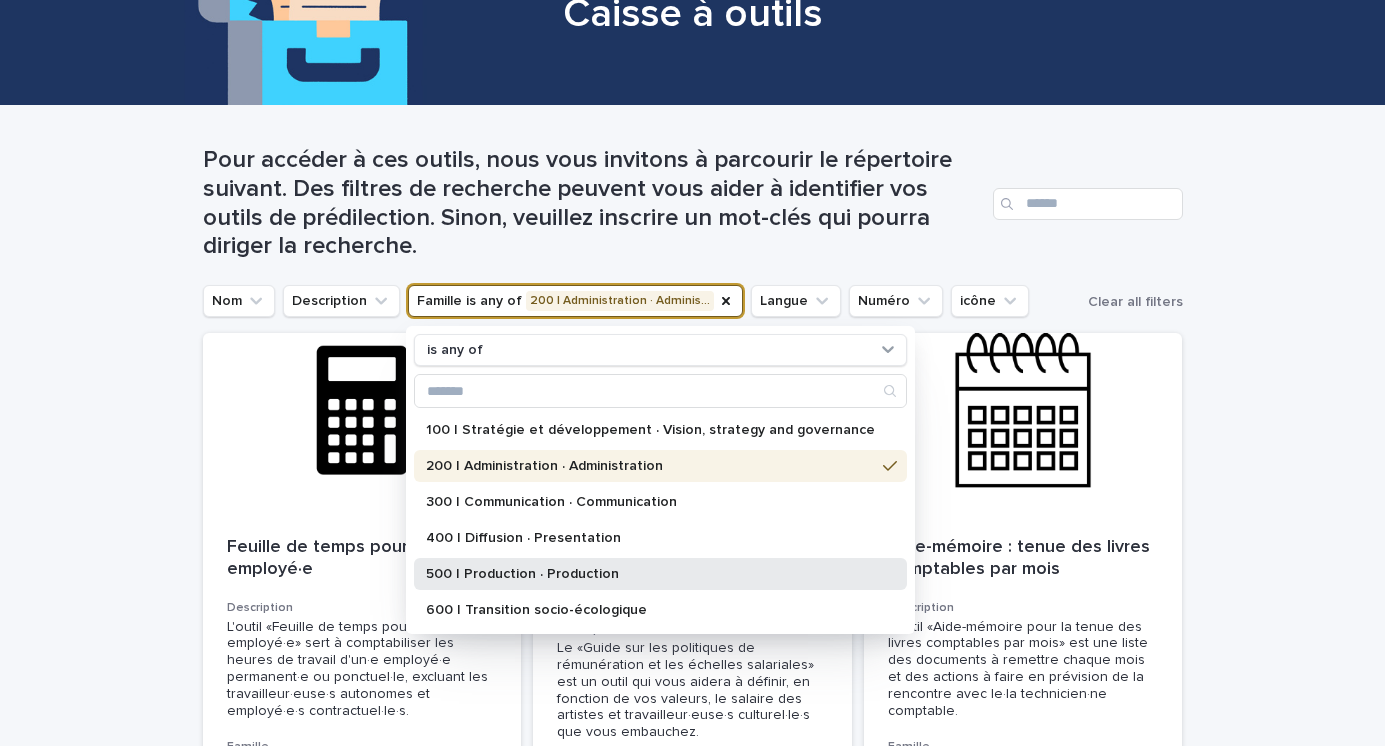 click on "500 | Production · Production" at bounding box center [650, 574] 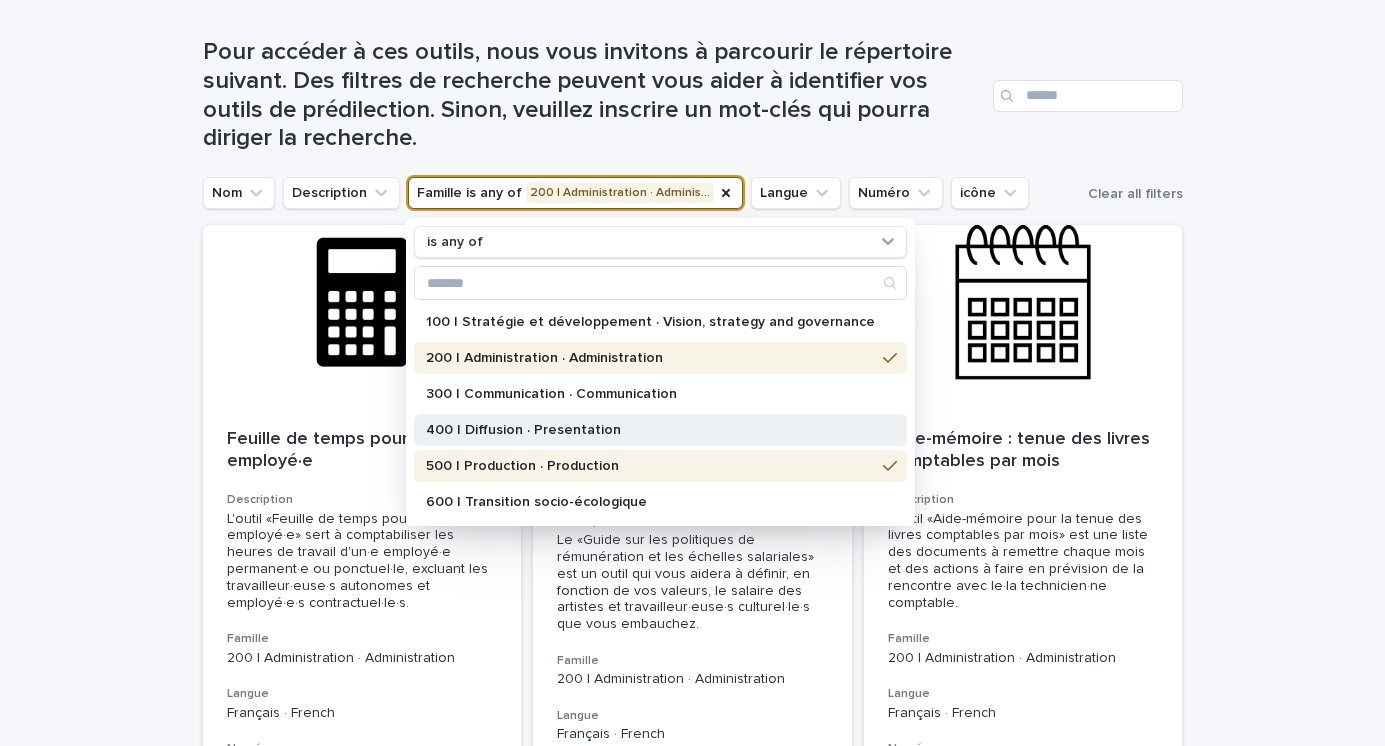 scroll, scrollTop: 267, scrollLeft: 0, axis: vertical 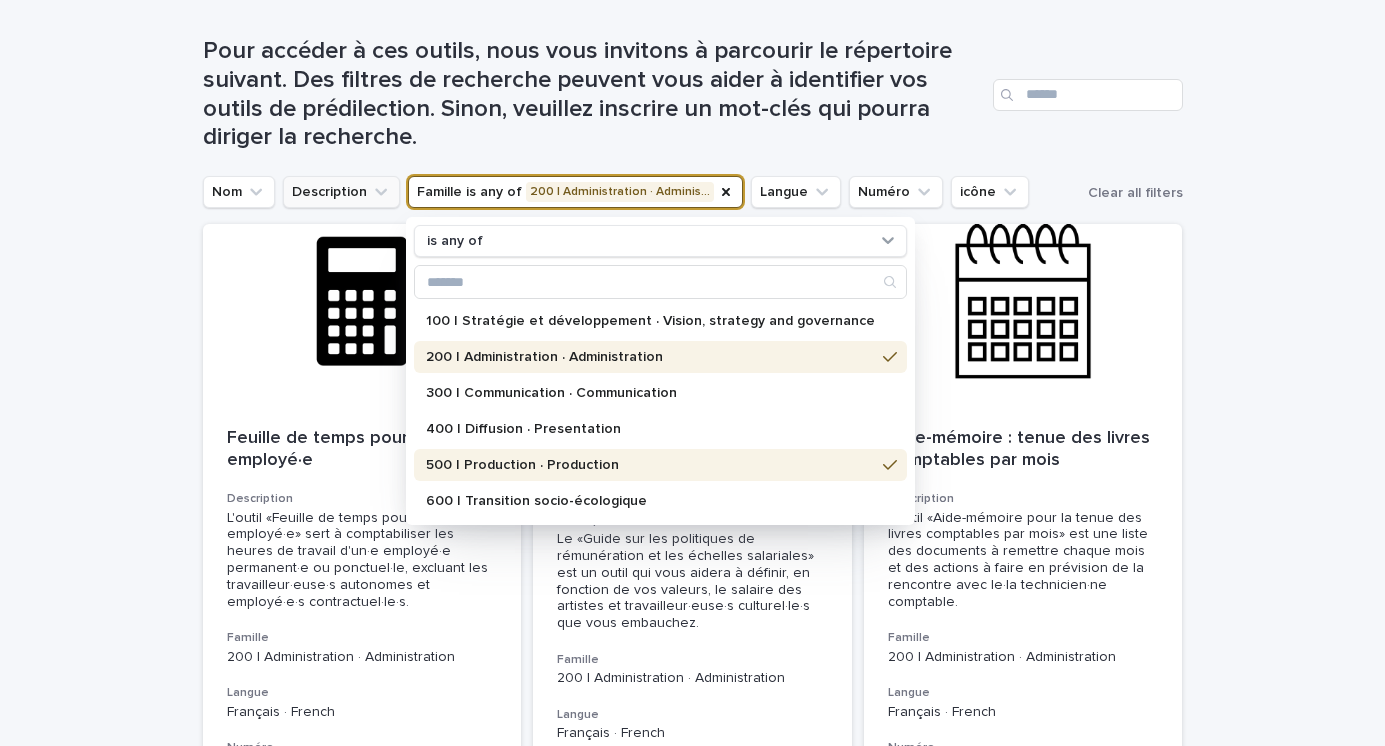 click 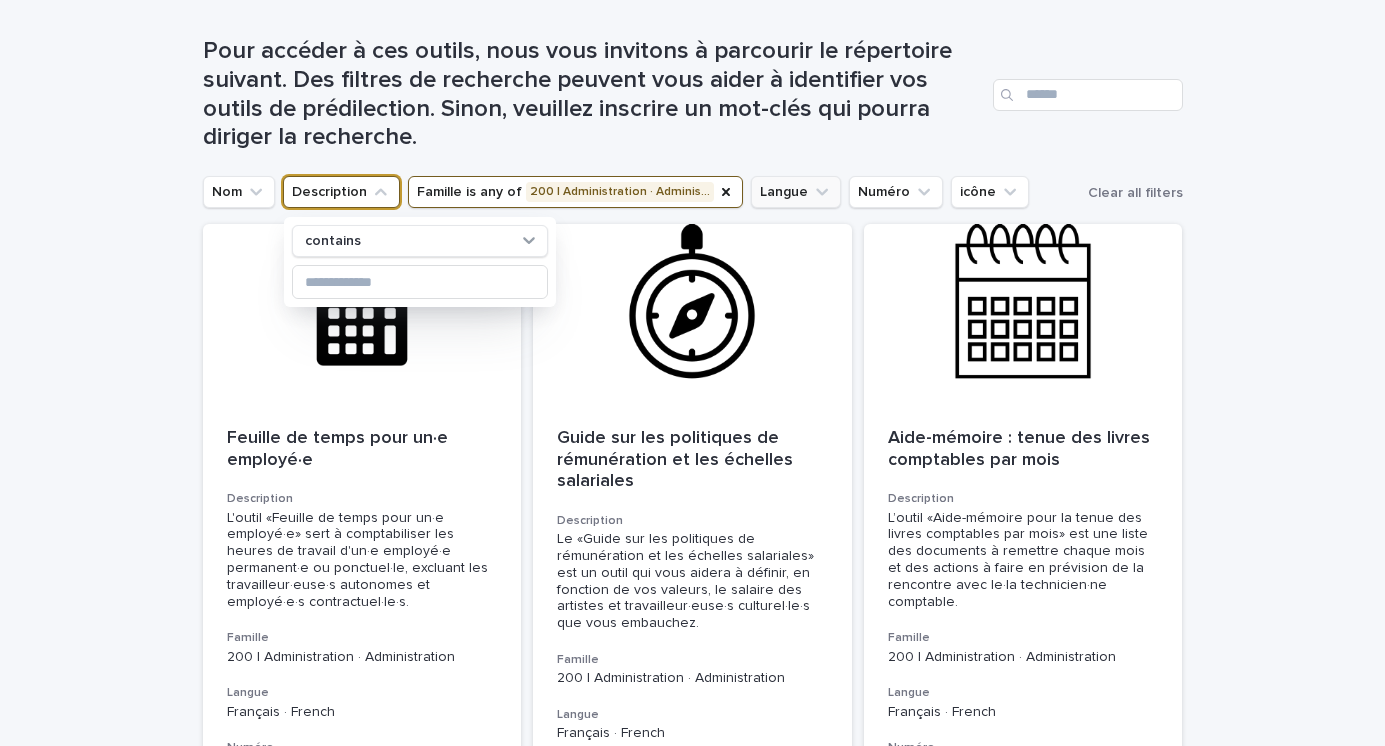 click 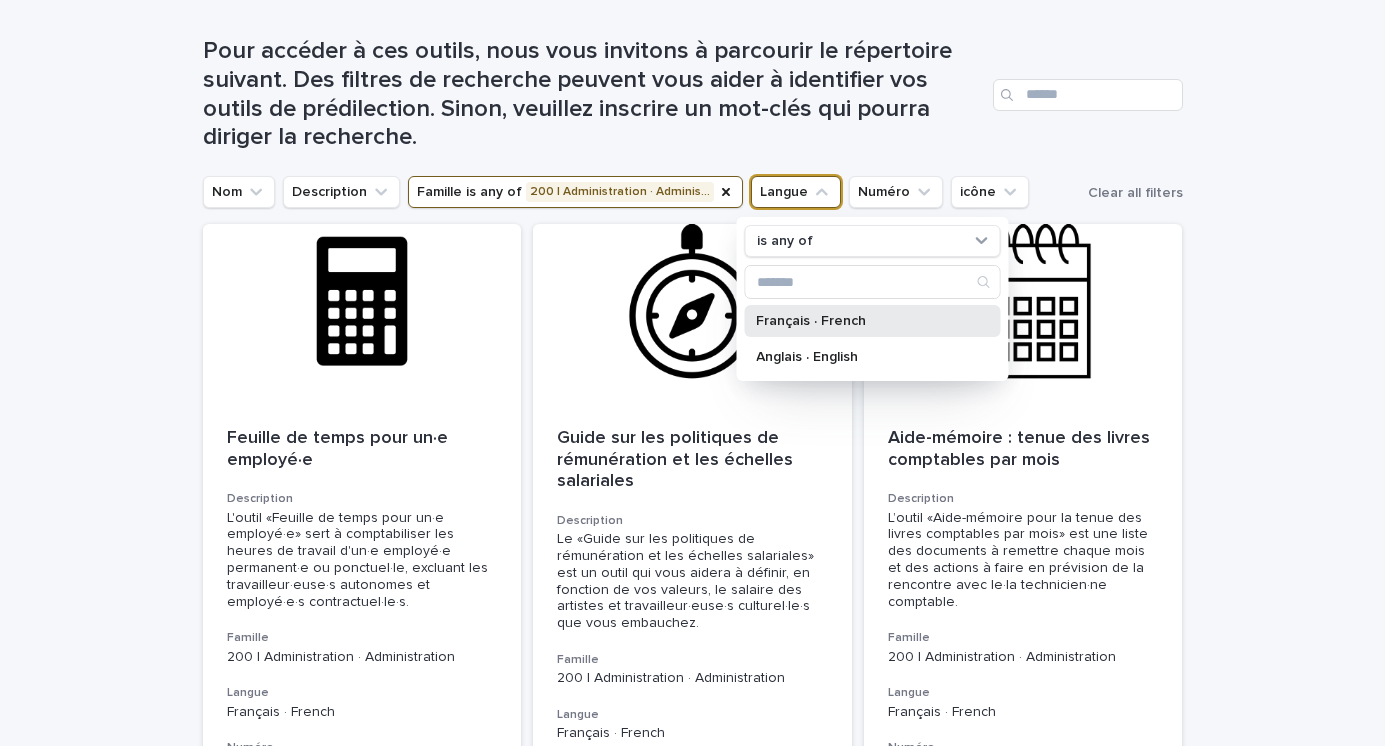 click on "Français · French" at bounding box center [872, 321] 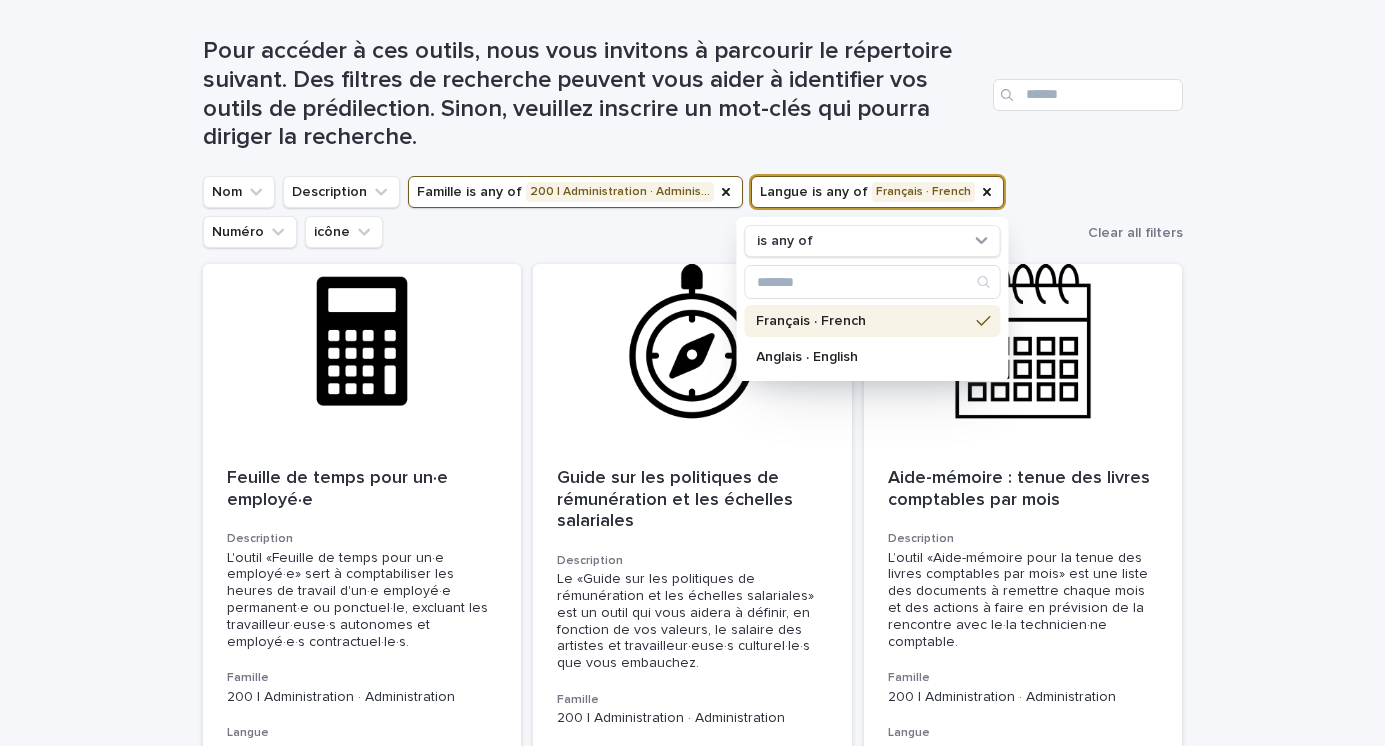 click on "Loading... Saving… Loading... Saving… Pour accéder à ces outils, nous vous invitons à parcourir le répertoire suivant. Des filtres de recherche peuvent vous aider à identifier vos outils de prédilection. Sinon, veuillez inscrire un mot-clés qui pourra diriger la recherche. Nom Description Famille is any of 200 | Administration · Adminis… Langue is any of Français · French is any of Français · French Anglais · English Numéro icône Clear all filters Feuille de temps pour un·e employé·e Description L'outil «Feuille de temps pour un·e employé·e» sert à comptabiliser les heures de travail d'un·e employé·e permanent·e ou ponctuel·le, excluant les travailleur·euse·s autonomes et employé·e·s contractuel·le·s.
Famille 200 | Administration · Administration Langue Français · French Numéro 252 Guide sur les politiques de rémunération et les échelles salariales Description Famille 200 | Administration · Administration Langue Français · French Numéro 231 Description 271" at bounding box center [692, 3768] 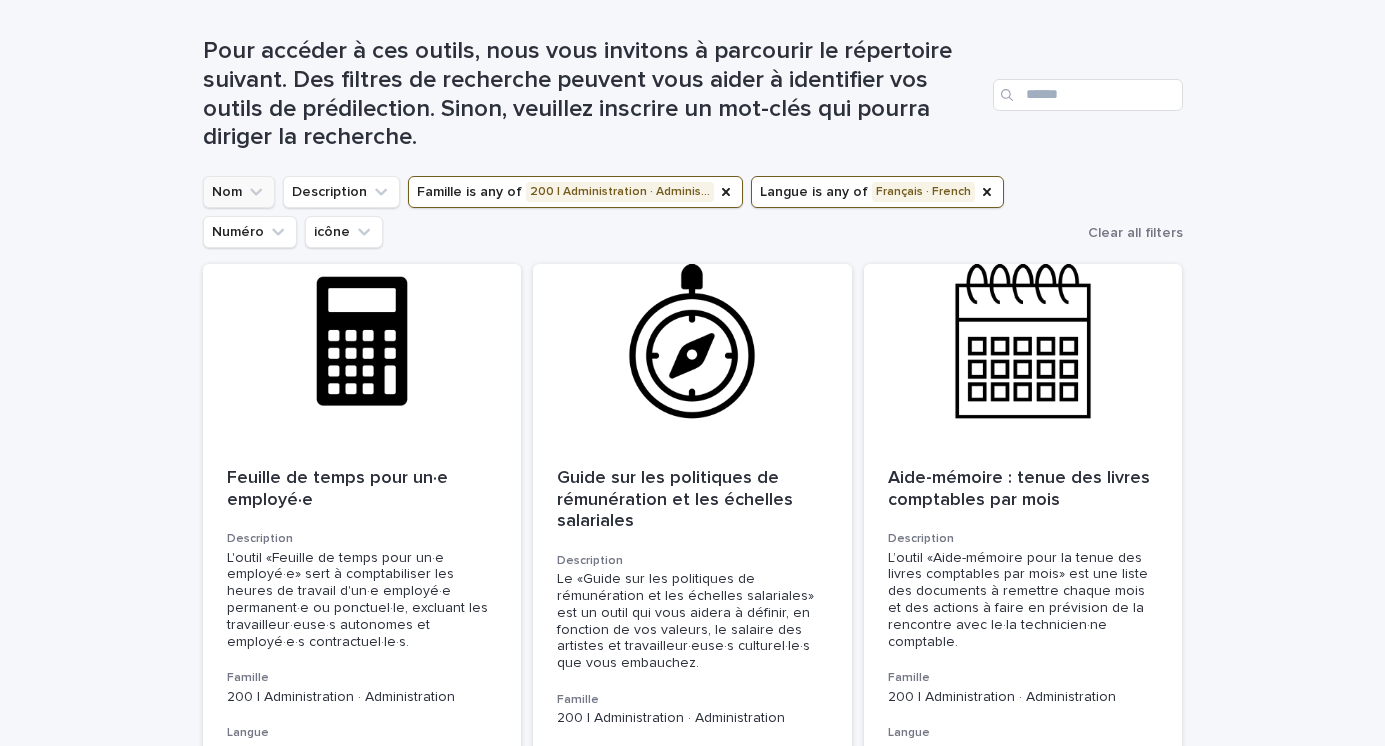 click 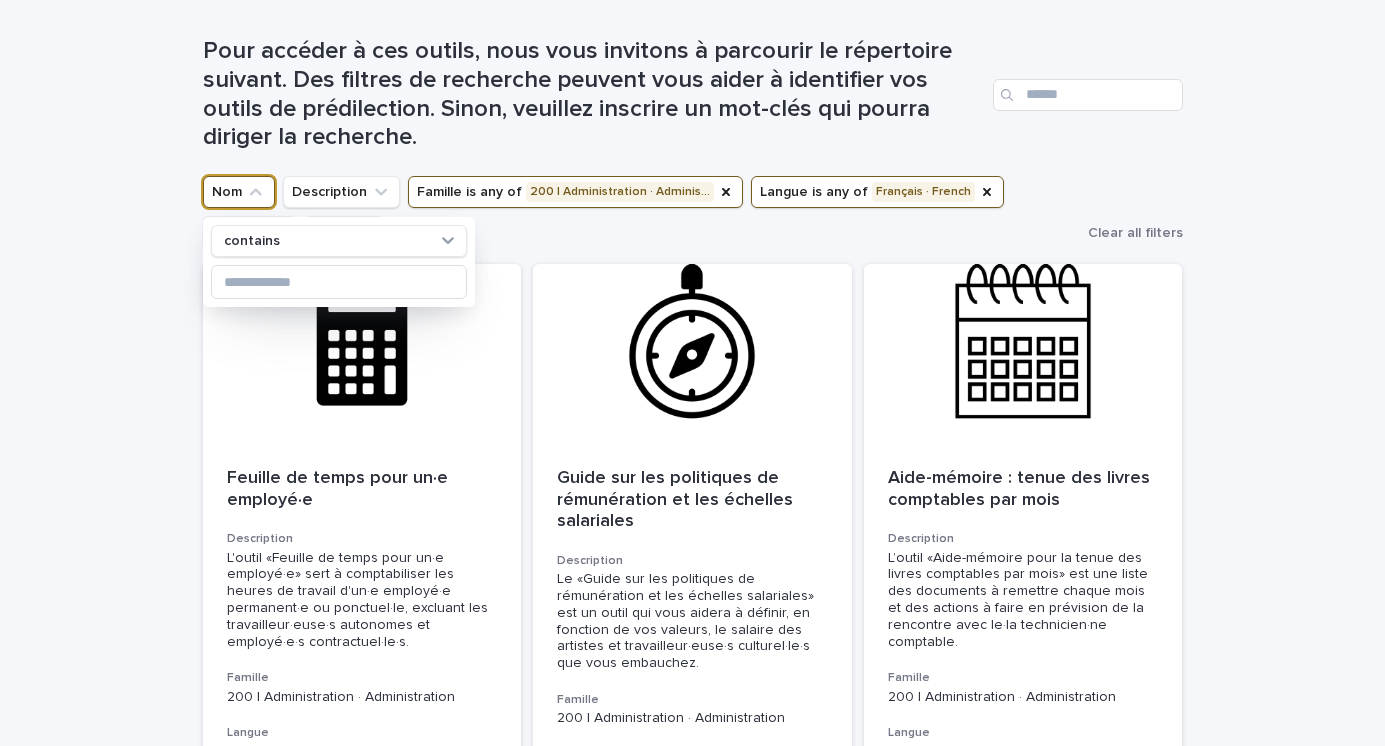 click 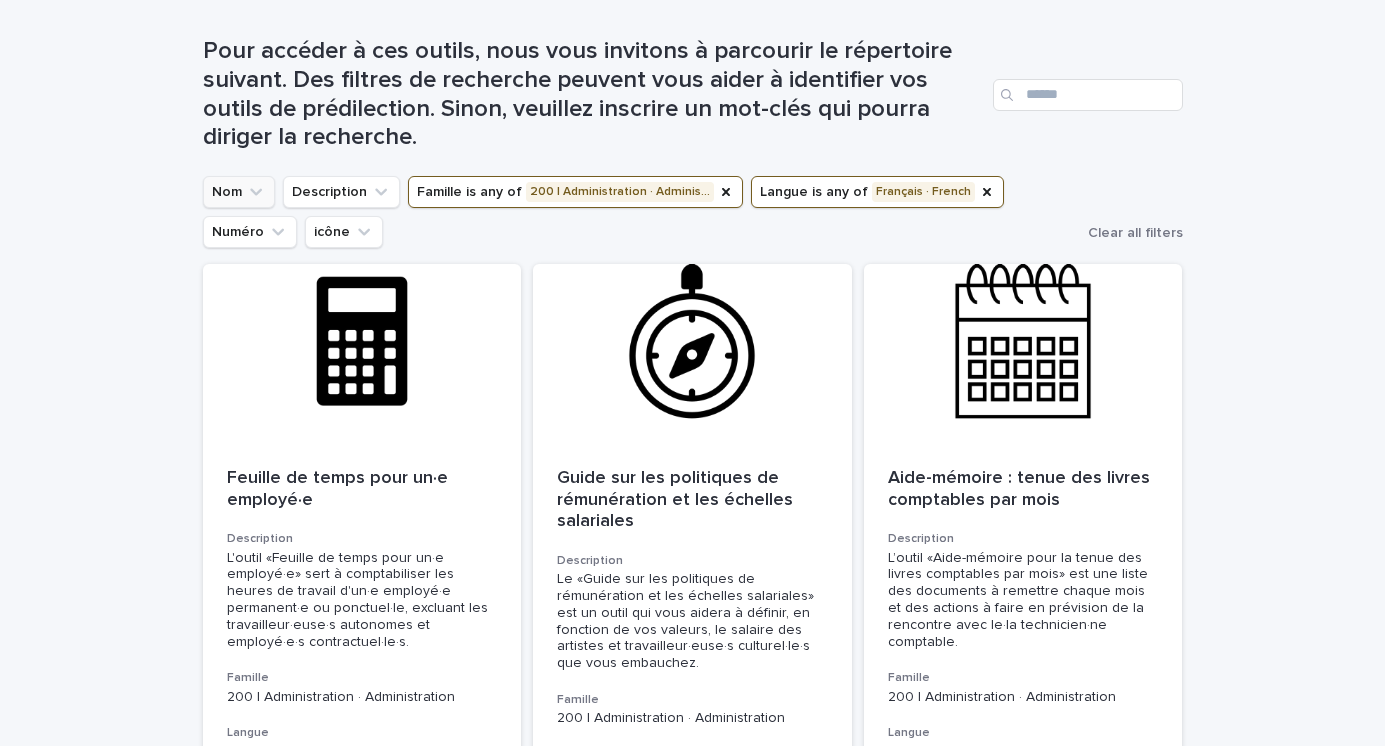 click 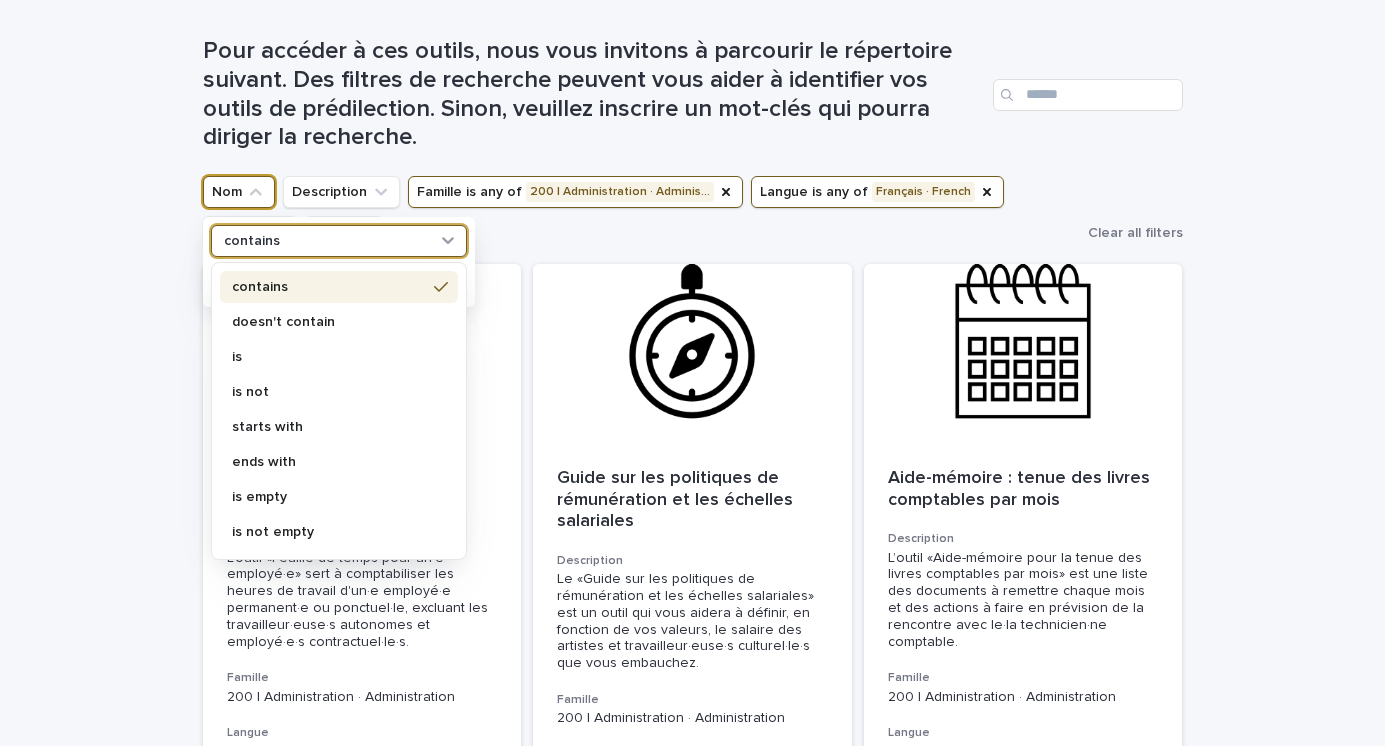 click on "contains" at bounding box center [252, 241] 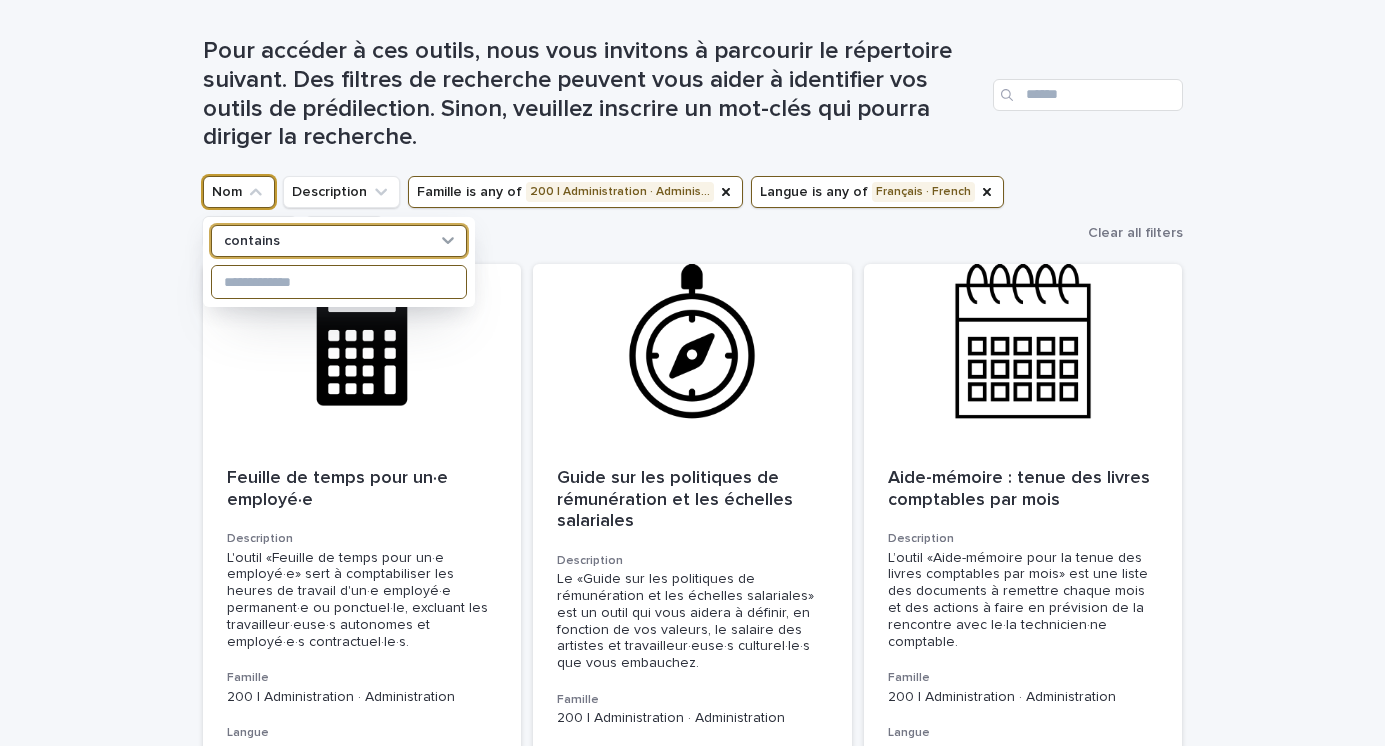 click at bounding box center (339, 282) 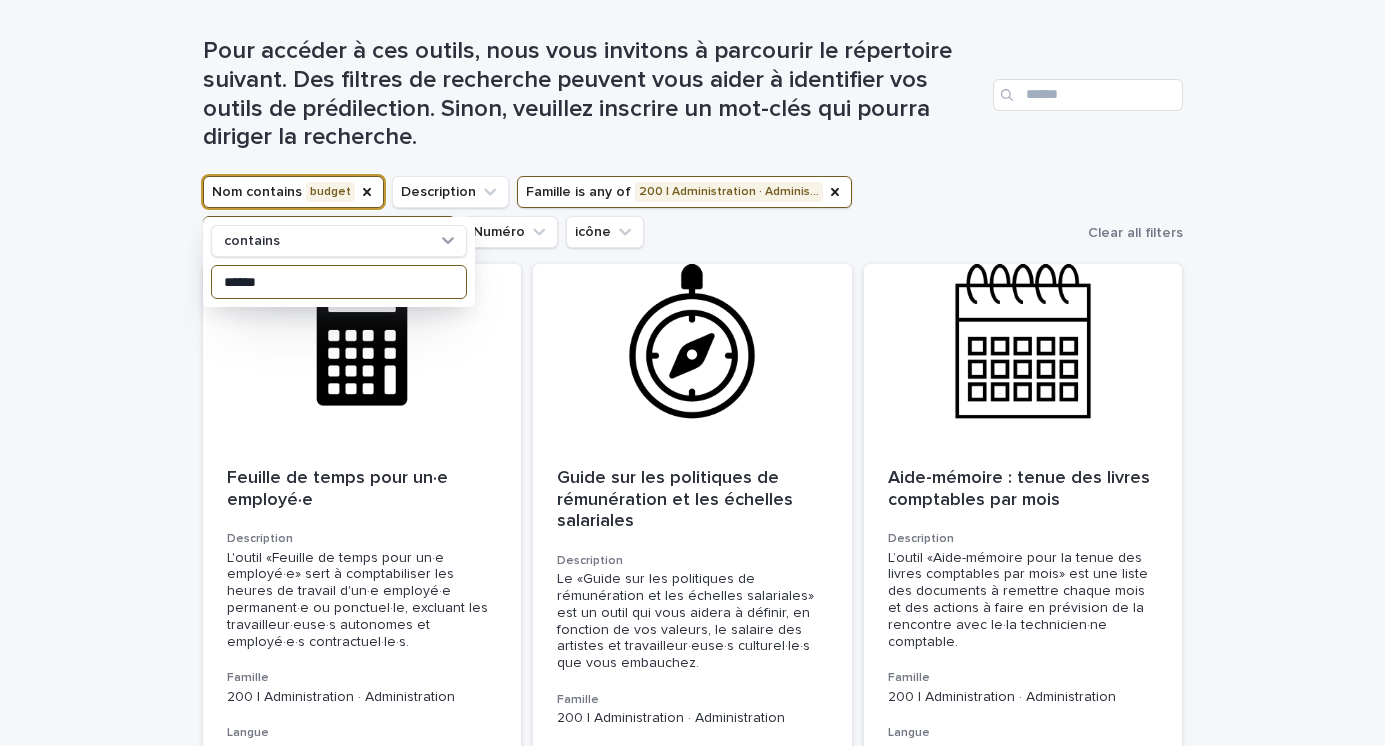 type on "******" 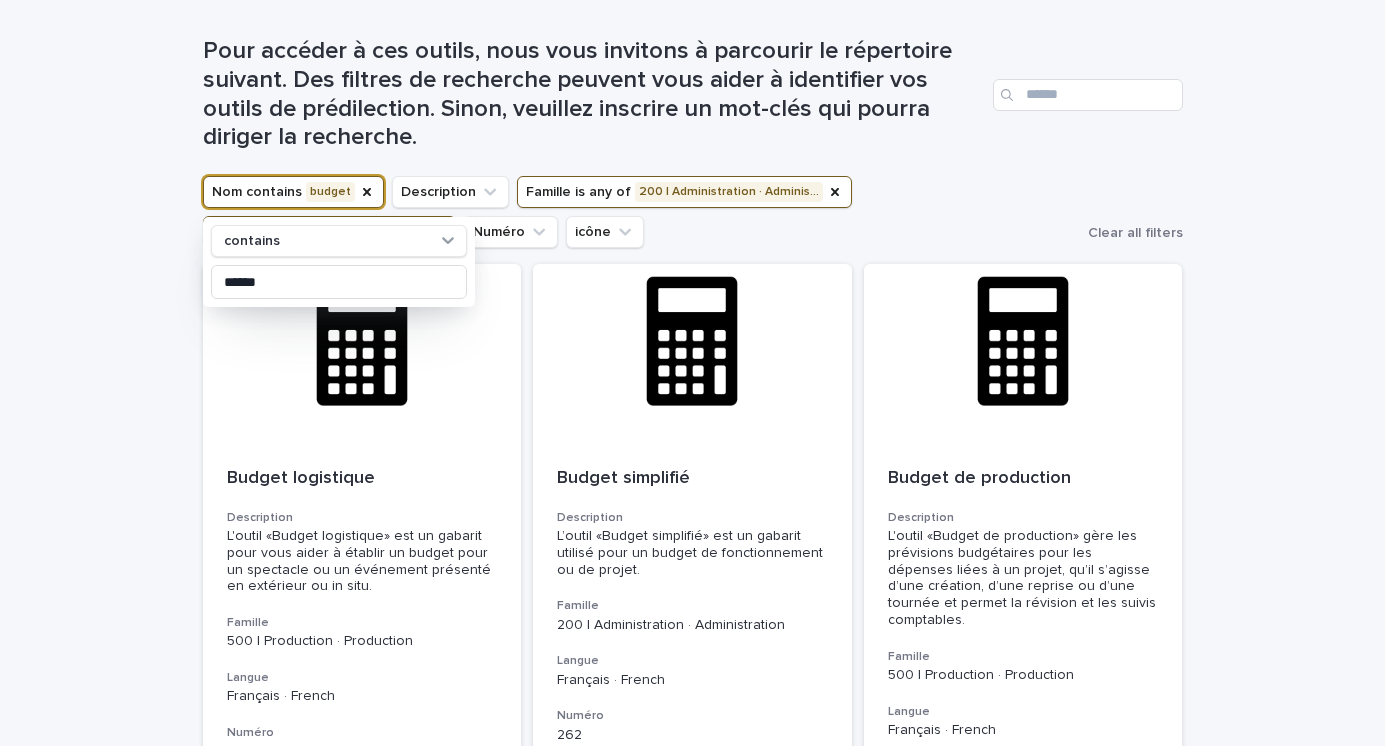 click on "Loading... Saving… Loading... Saving… Pour accéder à ces outils, nous vous invitons à parcourir le répertoire suivant. Des filtres de recherche peuvent vous aider à identifier vos outils de prédilection. Sinon, veuillez inscrire un mot-clés qui pourra diriger la recherche. Nom contains budget contains ****** Description Famille is any of 200 | Administration · Adminis… Langue is any of Français · French Numéro icône Clear all filters Budget logistique Description L'outil «Budget logistique» est un gabarit pour vous aider à établir un budget pour un spectacle ou un événement présenté en extérieur ou in situ.
Famille 500 | Production · Production Langue Français · French Numéro 564 Budget simplifié  Description L’outil «Budget simplifié» est un gabarit utilisé pour un budget de fonctionnement ou de projet.
Famille 200 | Administration · Administration Langue Français · French Numéro 262 Budget de production Description Famille 500 | Production · Production Langue 533" at bounding box center (692, 803) 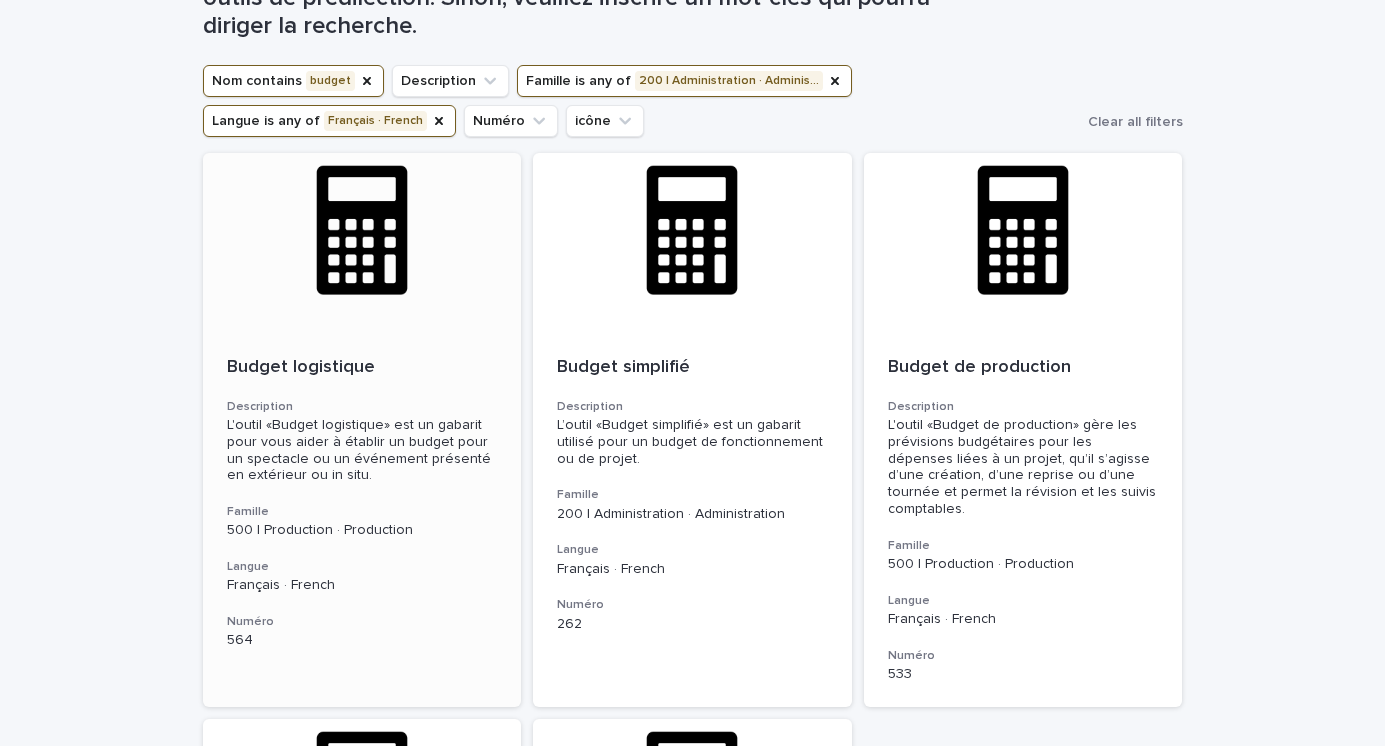 scroll, scrollTop: 354, scrollLeft: 0, axis: vertical 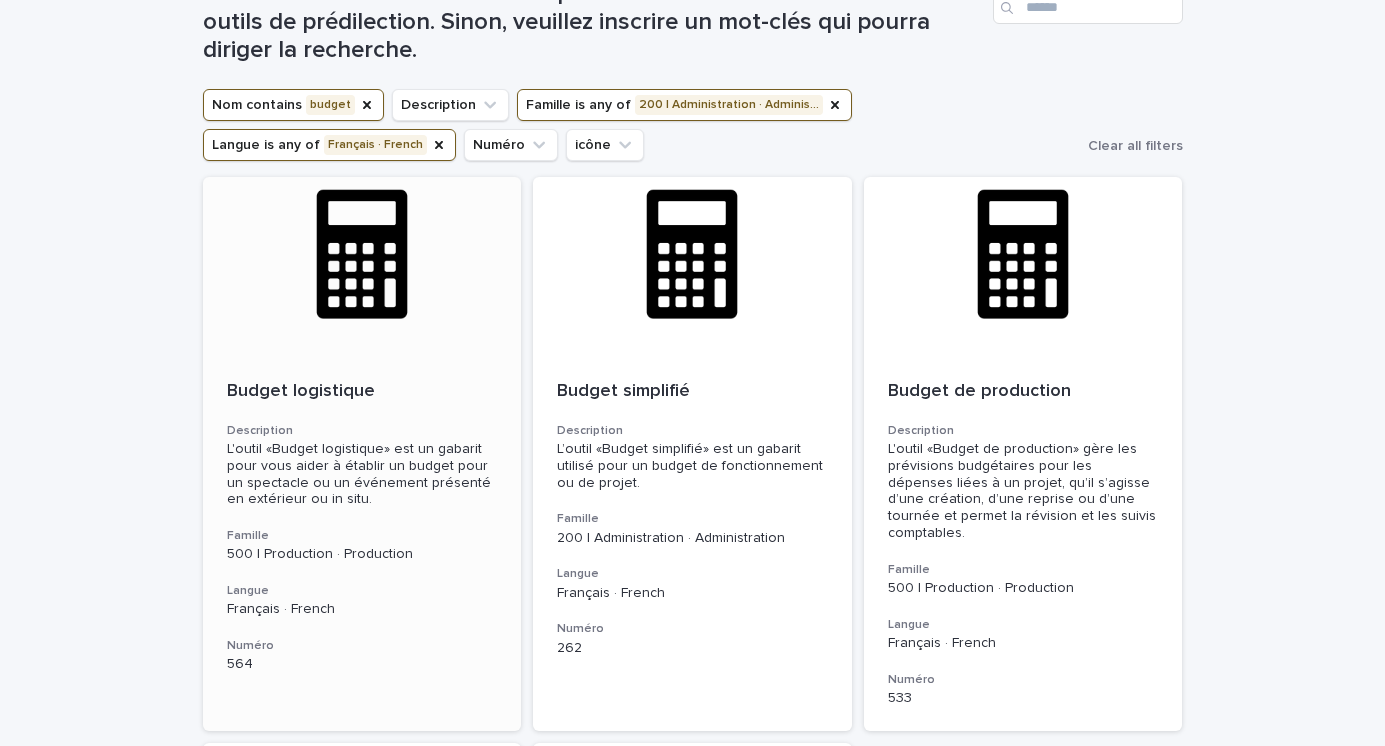 click at bounding box center [362, 267] 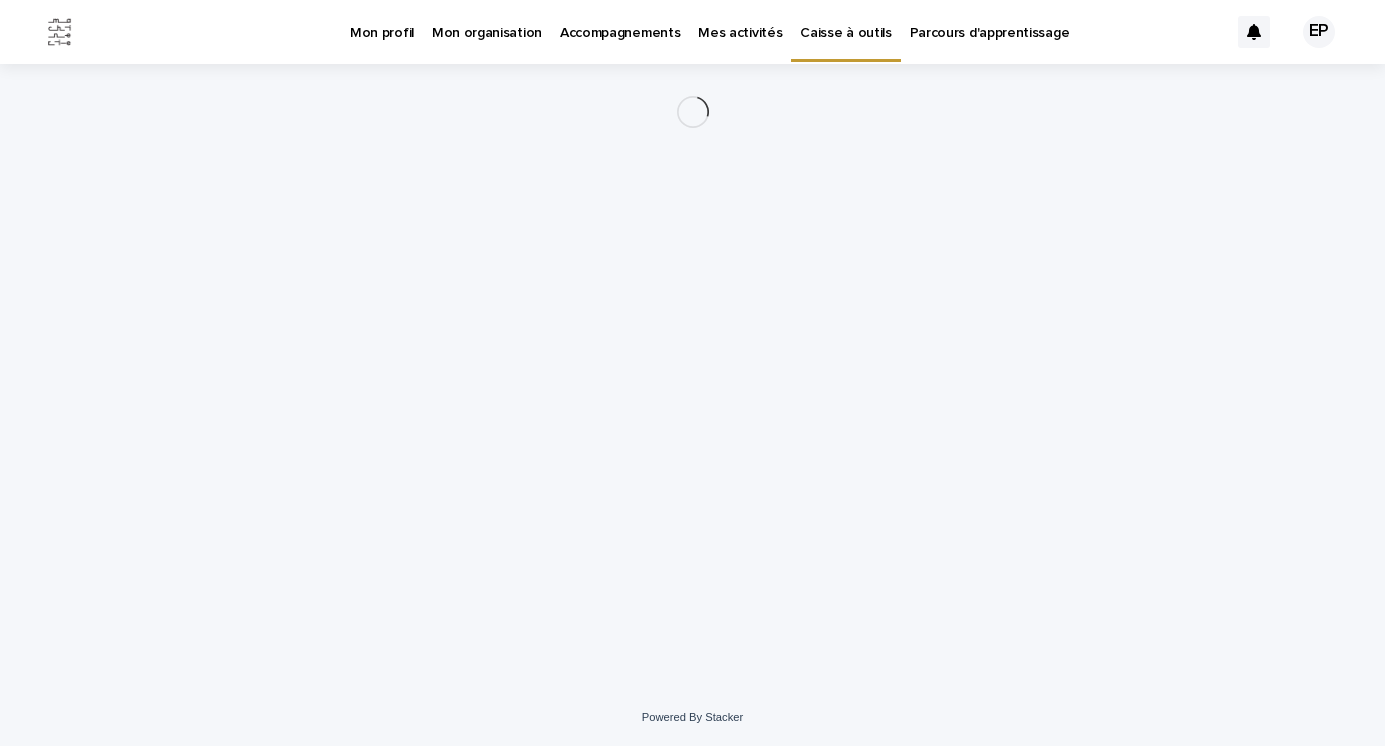 scroll, scrollTop: 0, scrollLeft: 0, axis: both 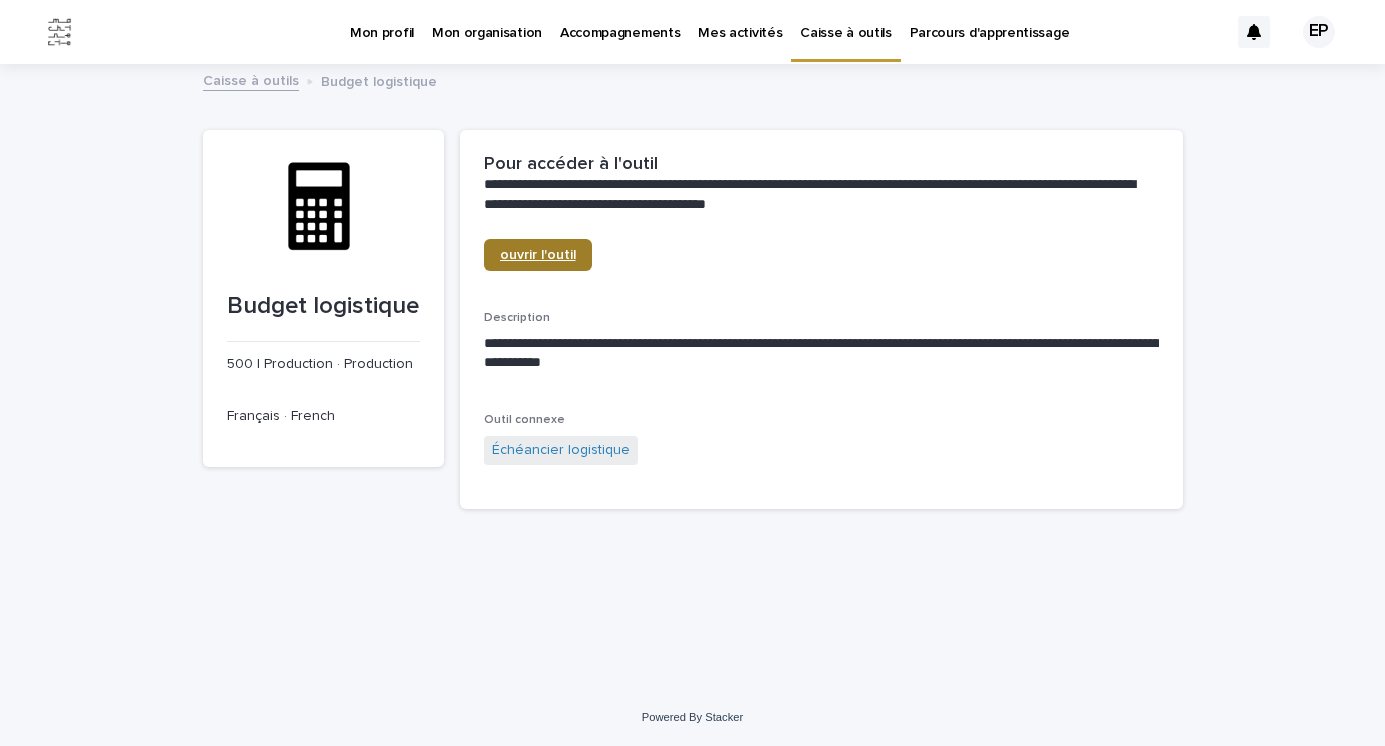 click on "ouvrir l'outil" at bounding box center [538, 255] 